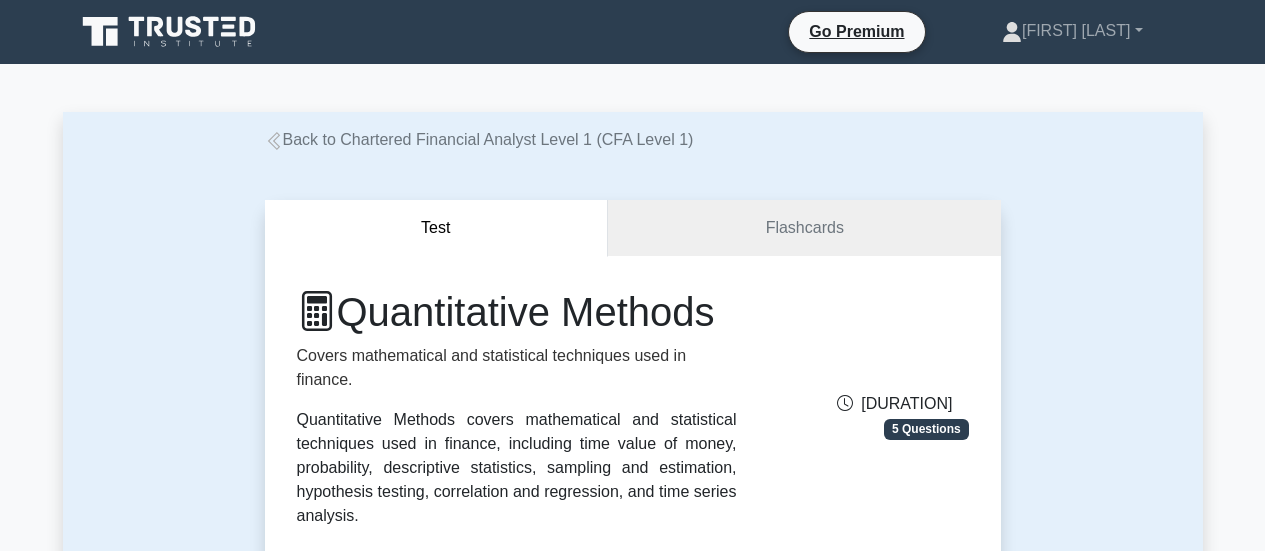 scroll, scrollTop: 1010, scrollLeft: 0, axis: vertical 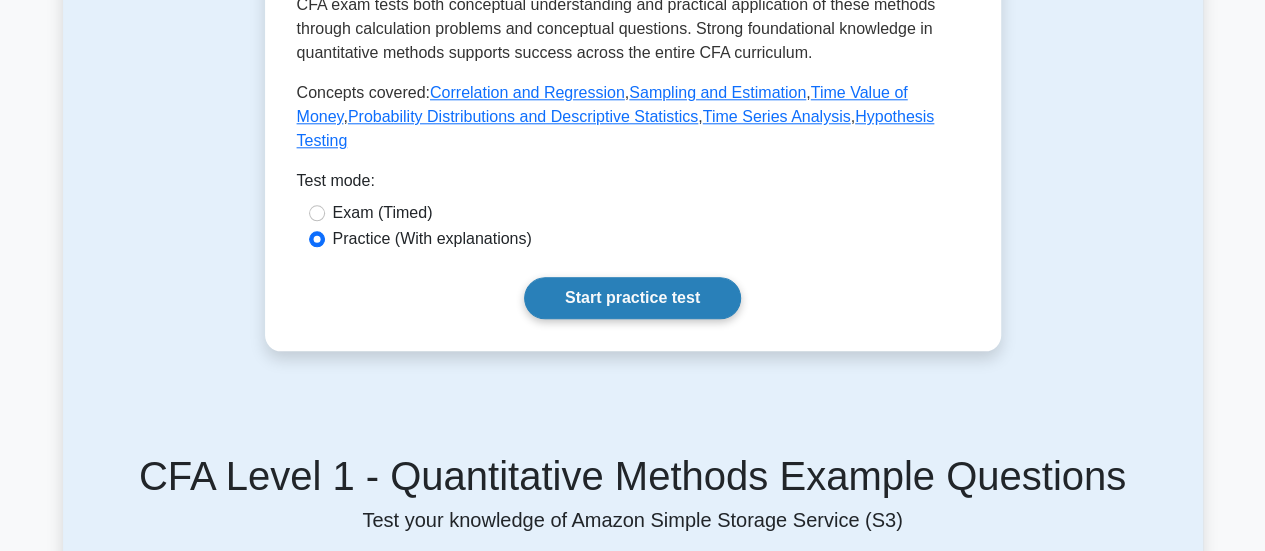 click on "Start practice test" at bounding box center [632, 298] 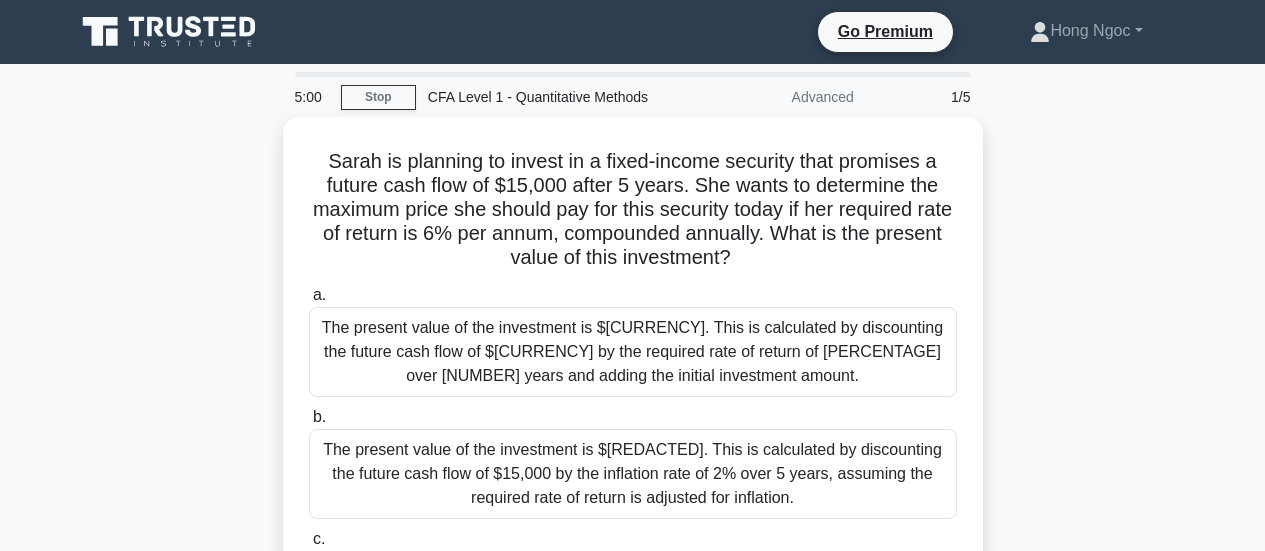 scroll, scrollTop: 0, scrollLeft: 0, axis: both 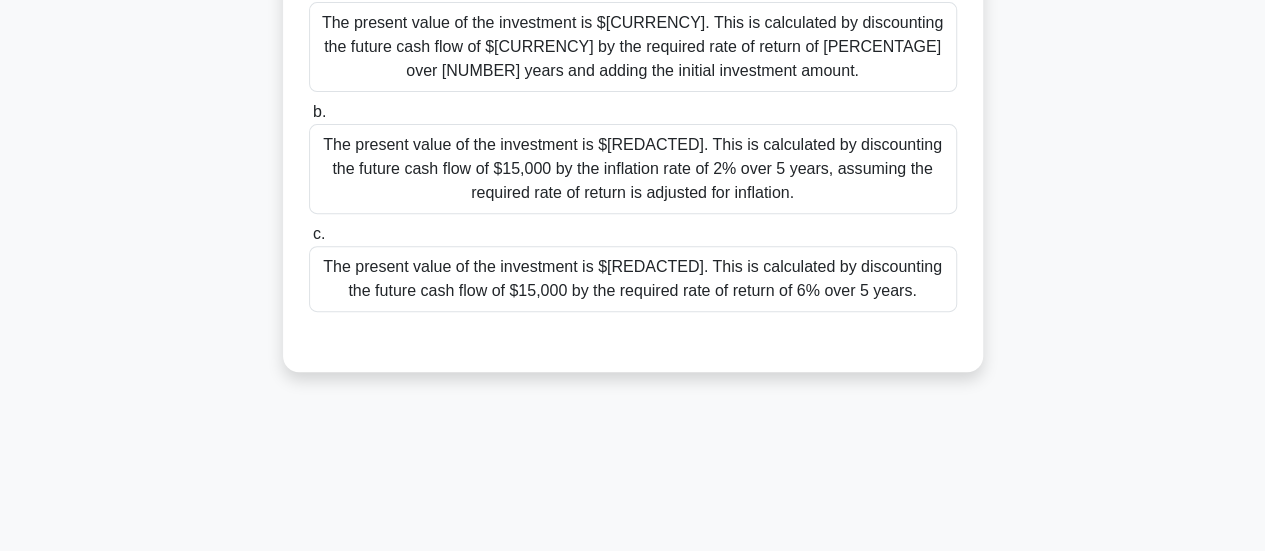 click on "The present value of the investment is $[REDACTED]. This is calculated by discounting the future cash flow of $15,000 by the required rate of return of 6% over 5 years." at bounding box center (633, 279) 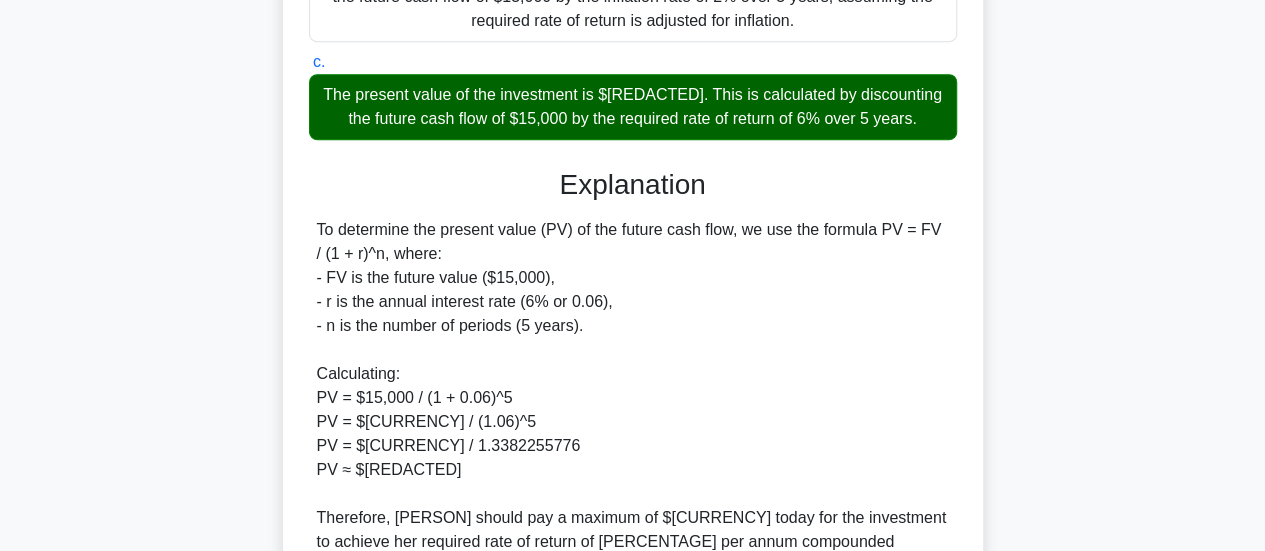scroll, scrollTop: 600, scrollLeft: 0, axis: vertical 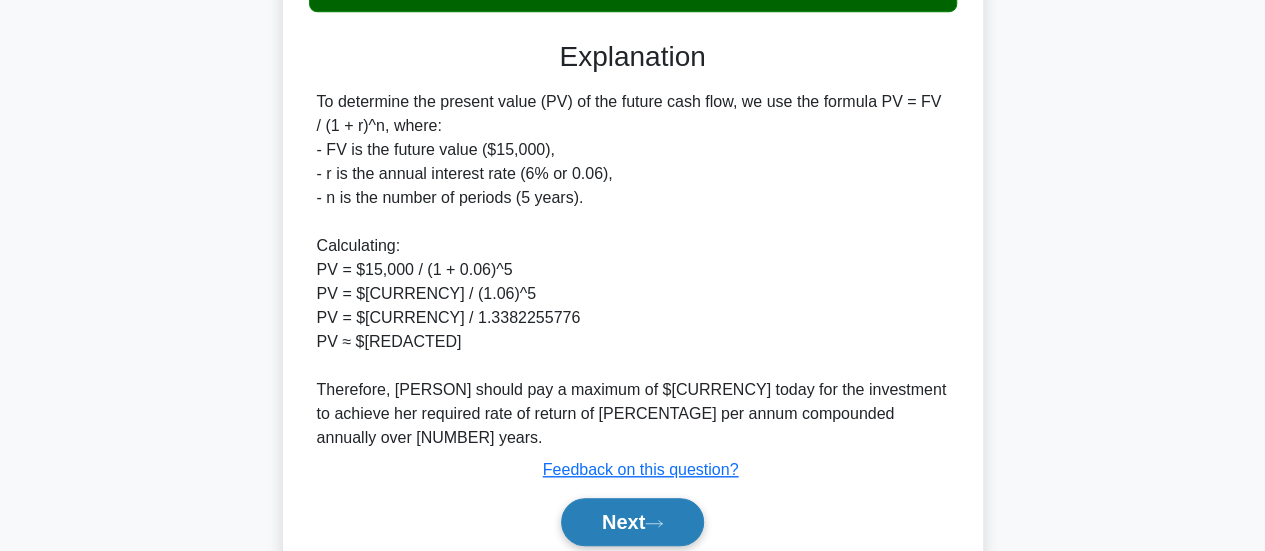 click on "Next" at bounding box center [632, 522] 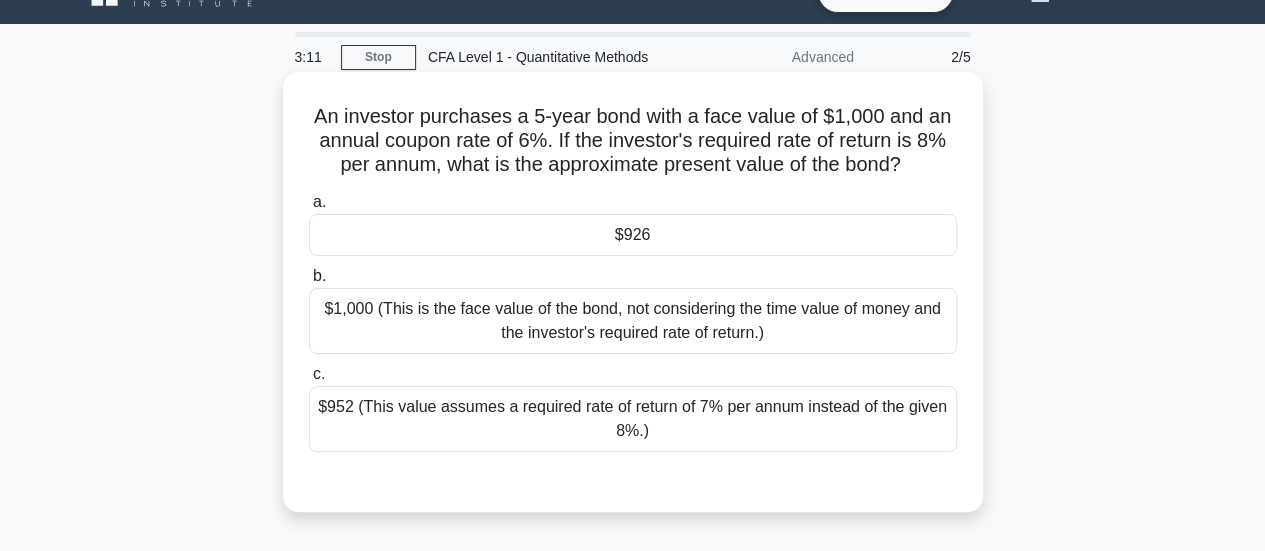 scroll, scrollTop: 0, scrollLeft: 0, axis: both 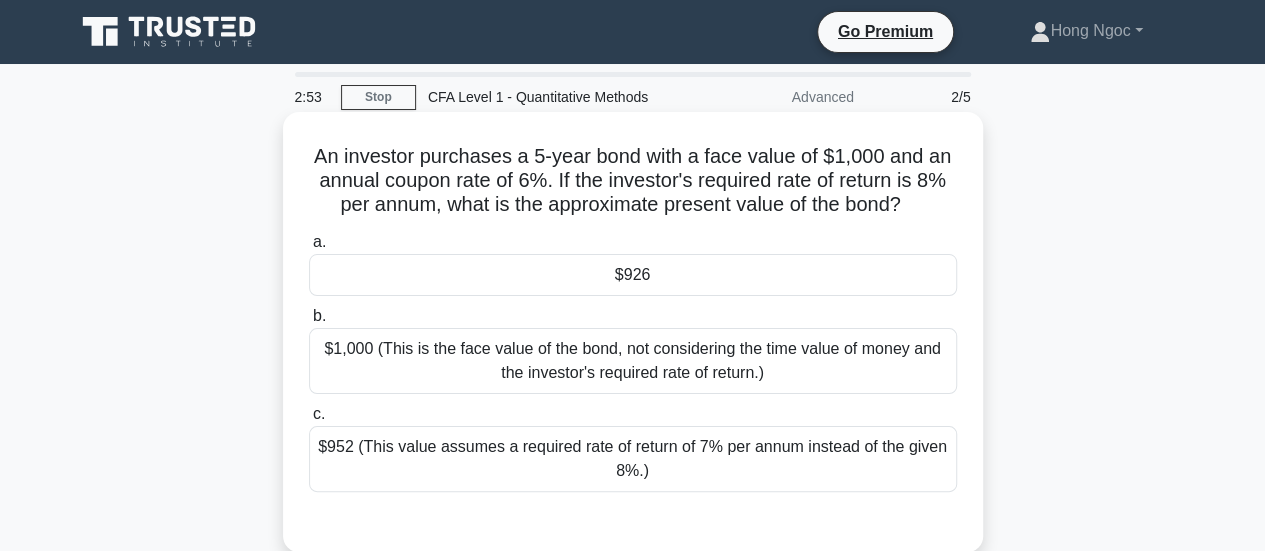 drag, startPoint x: 304, startPoint y: 149, endPoint x: 922, endPoint y: 213, distance: 621.30505 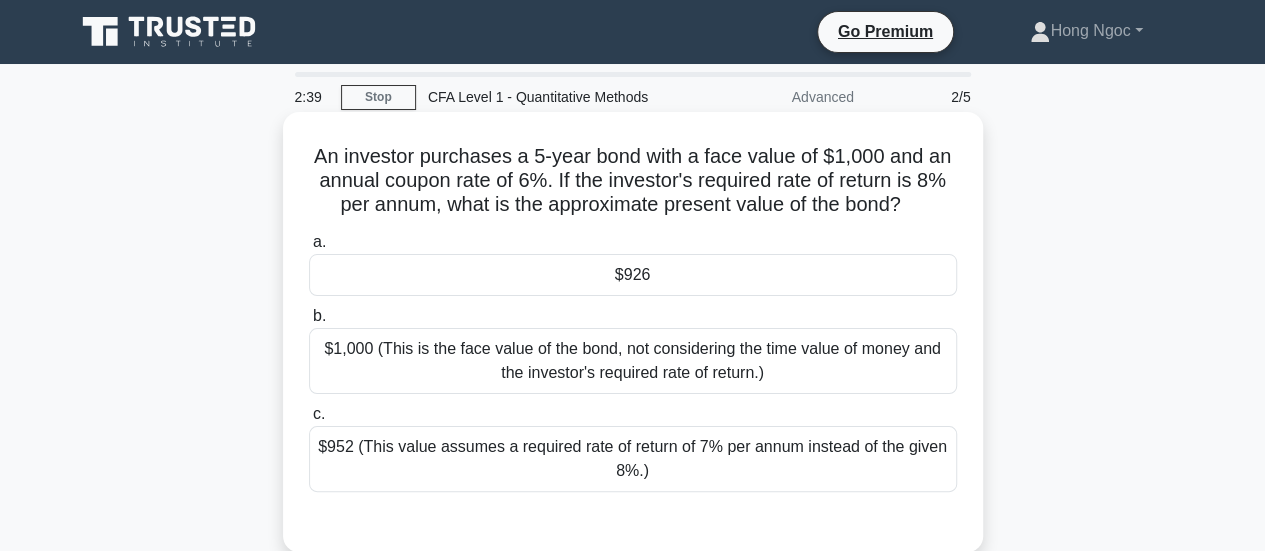 copy on "An investor purchases a 5-year bond with a face value of $1,000 and an annual coupon rate of 6%. If the investor's required rate of return is 8% per annum, what is the approximate present value of the bond?" 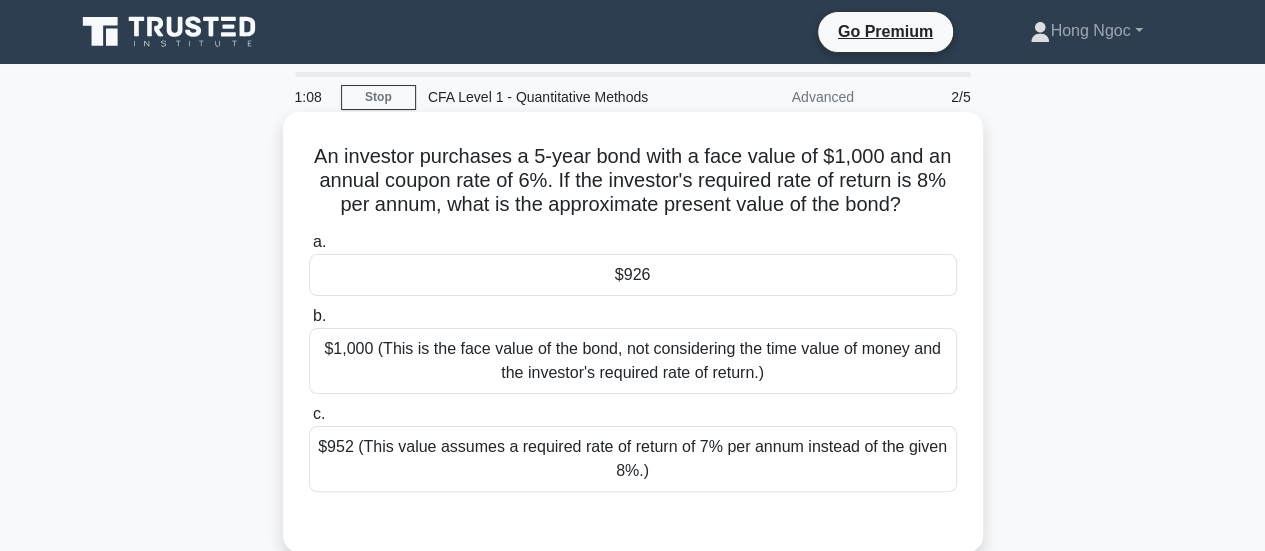 scroll, scrollTop: 100, scrollLeft: 0, axis: vertical 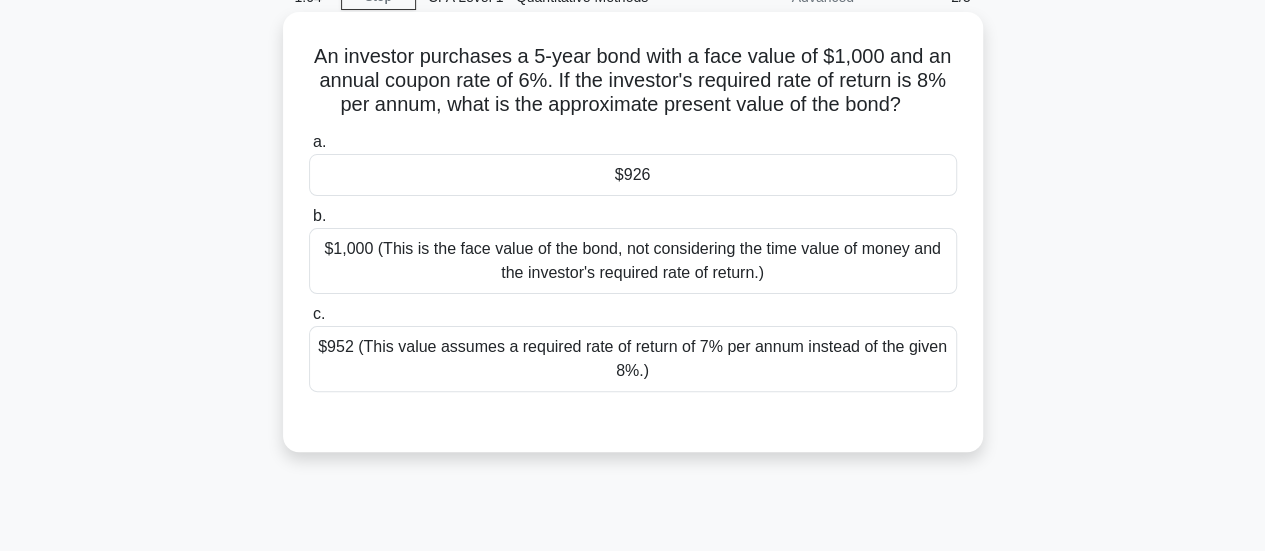 click on "$926" at bounding box center [633, 175] 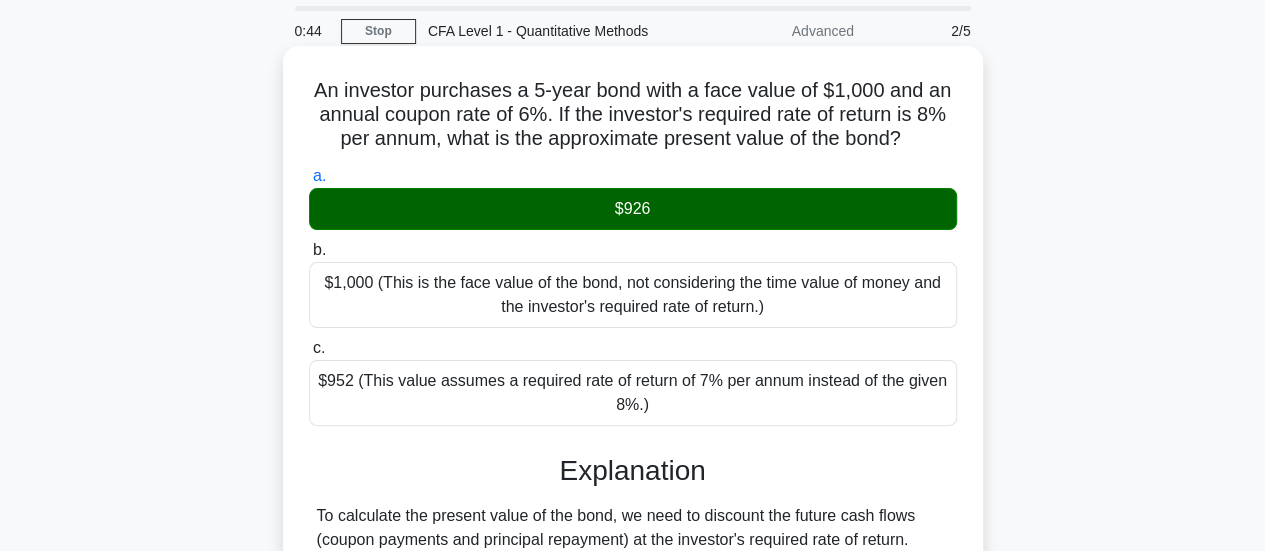 scroll, scrollTop: 0, scrollLeft: 0, axis: both 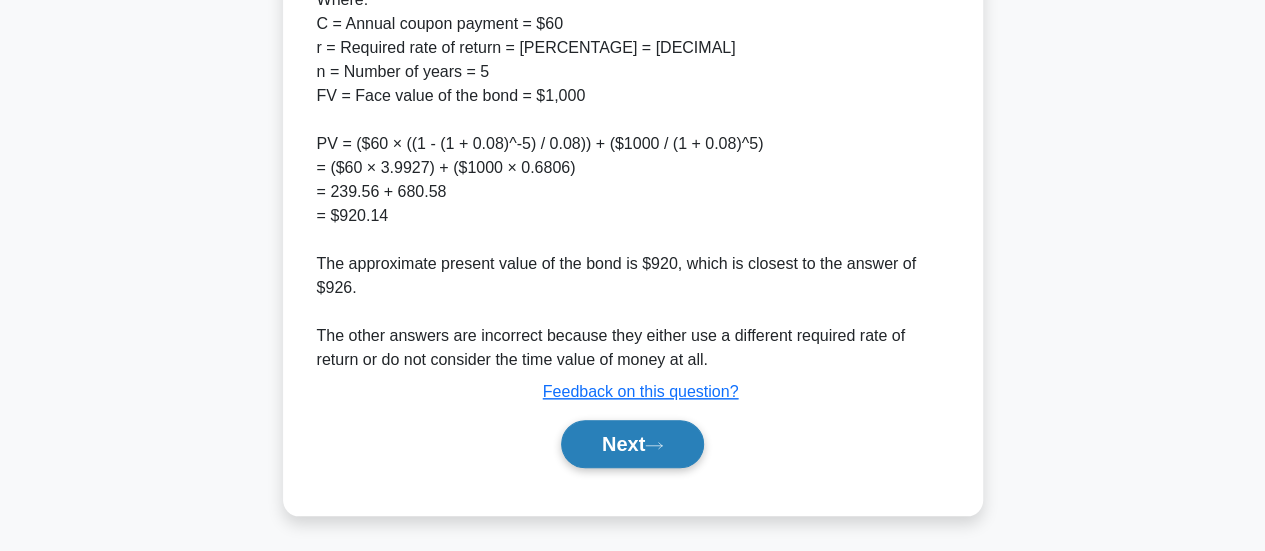 click on "Next" at bounding box center [632, 444] 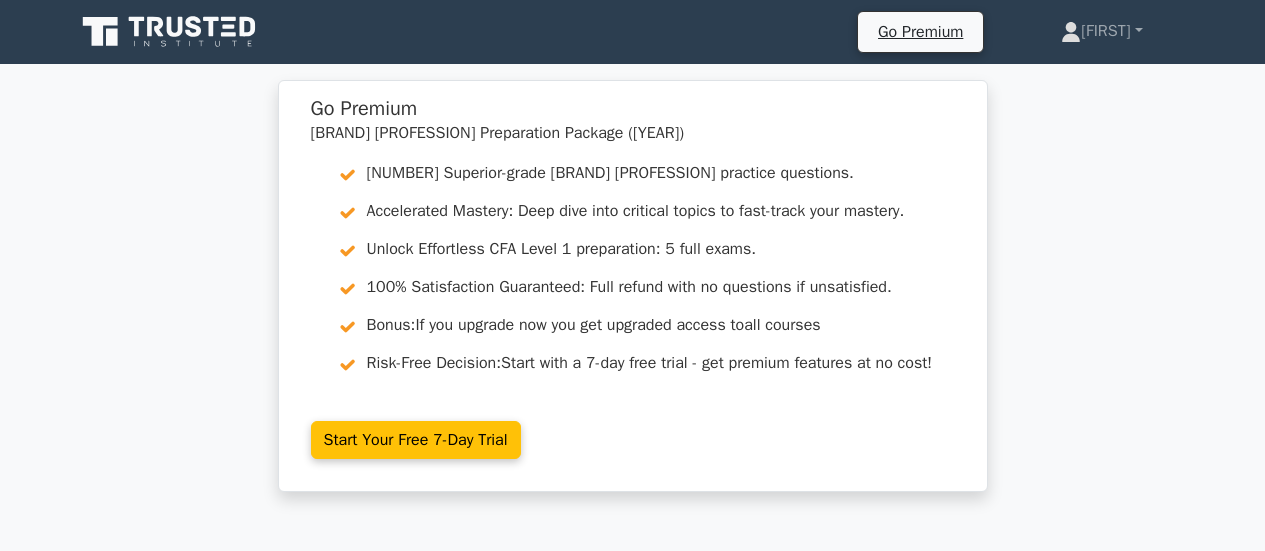 scroll, scrollTop: 0, scrollLeft: 0, axis: both 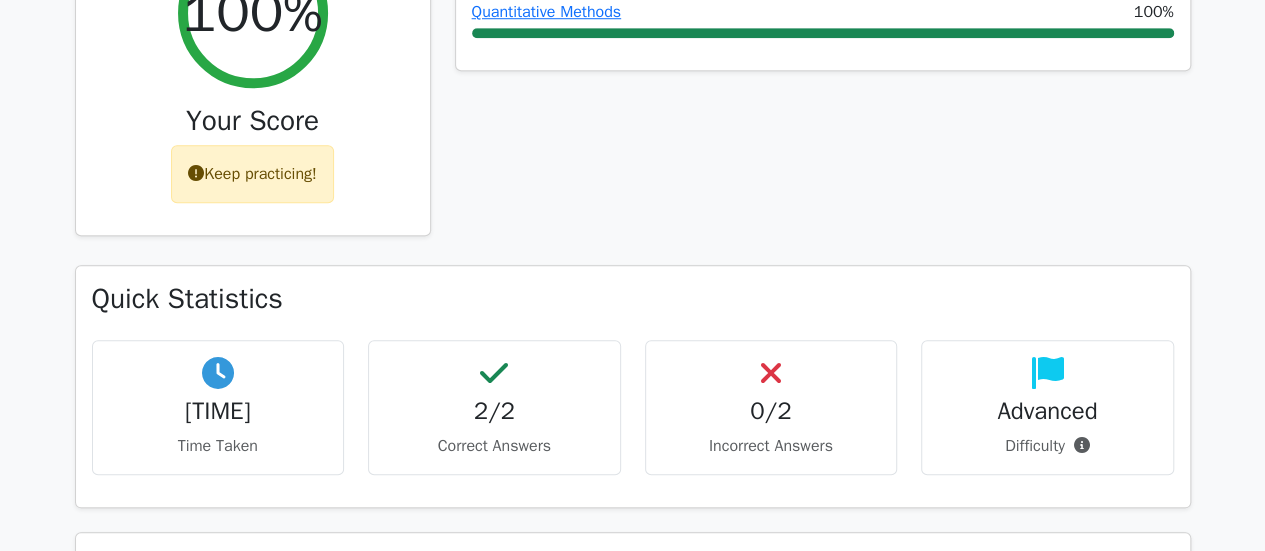 click on "Keep practicing!" at bounding box center [252, 174] 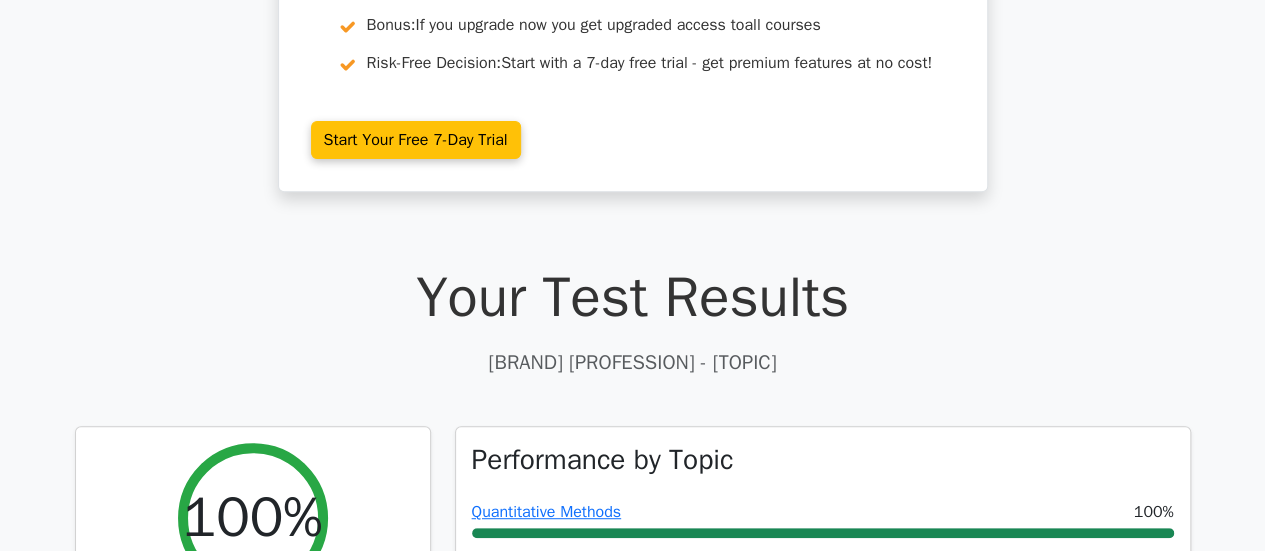 scroll, scrollTop: 0, scrollLeft: 0, axis: both 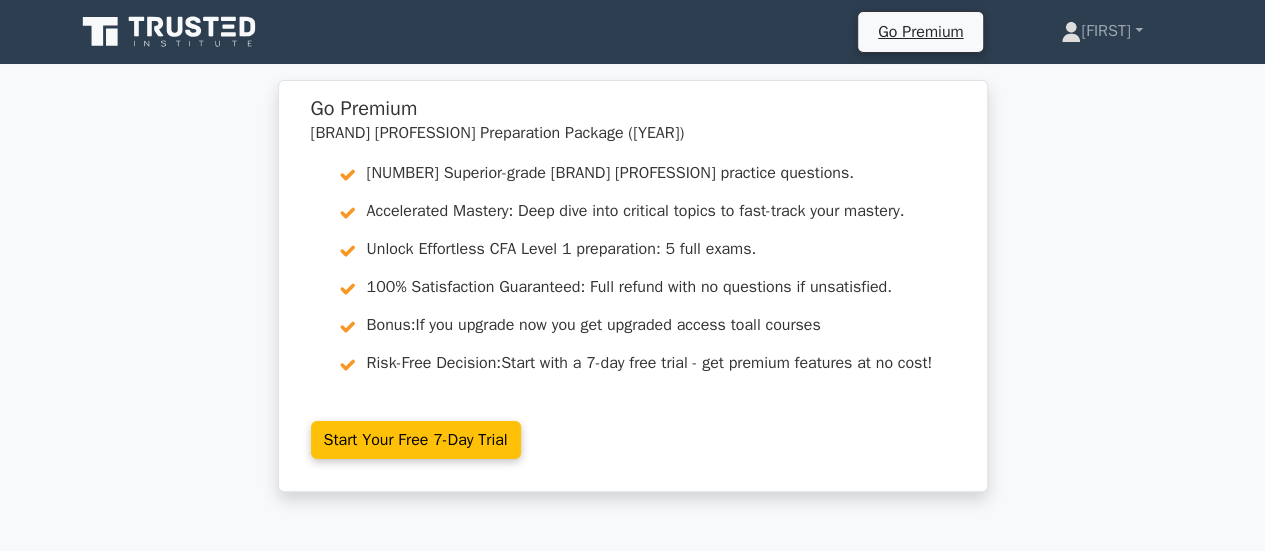 click at bounding box center (171, 32) 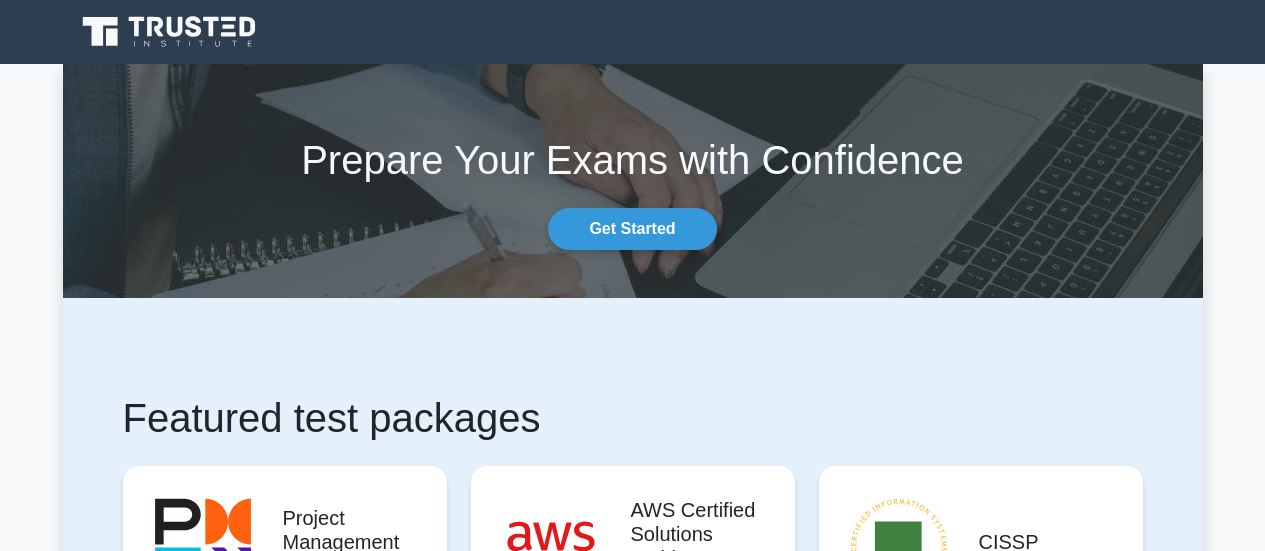 scroll, scrollTop: 0, scrollLeft: 0, axis: both 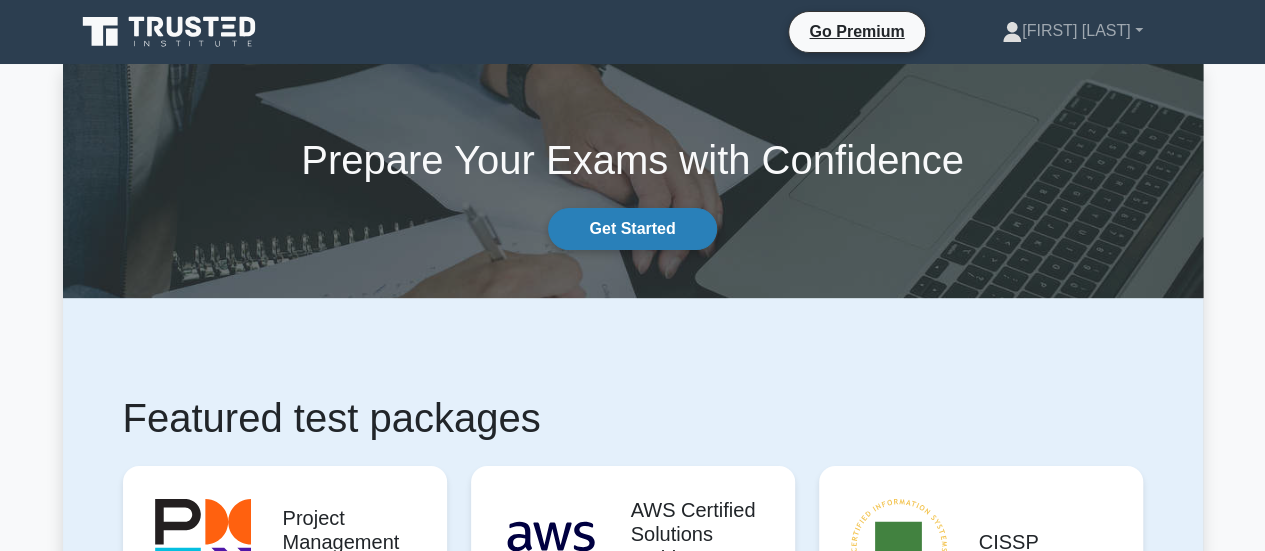 click on "Get Started" at bounding box center (632, 229) 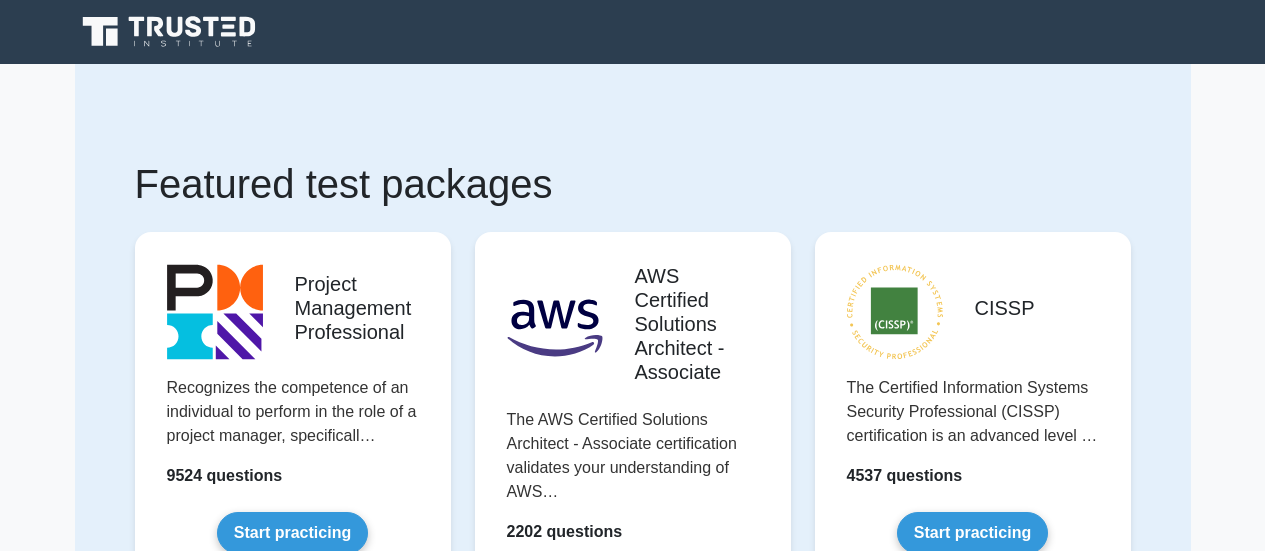 scroll, scrollTop: 128, scrollLeft: 0, axis: vertical 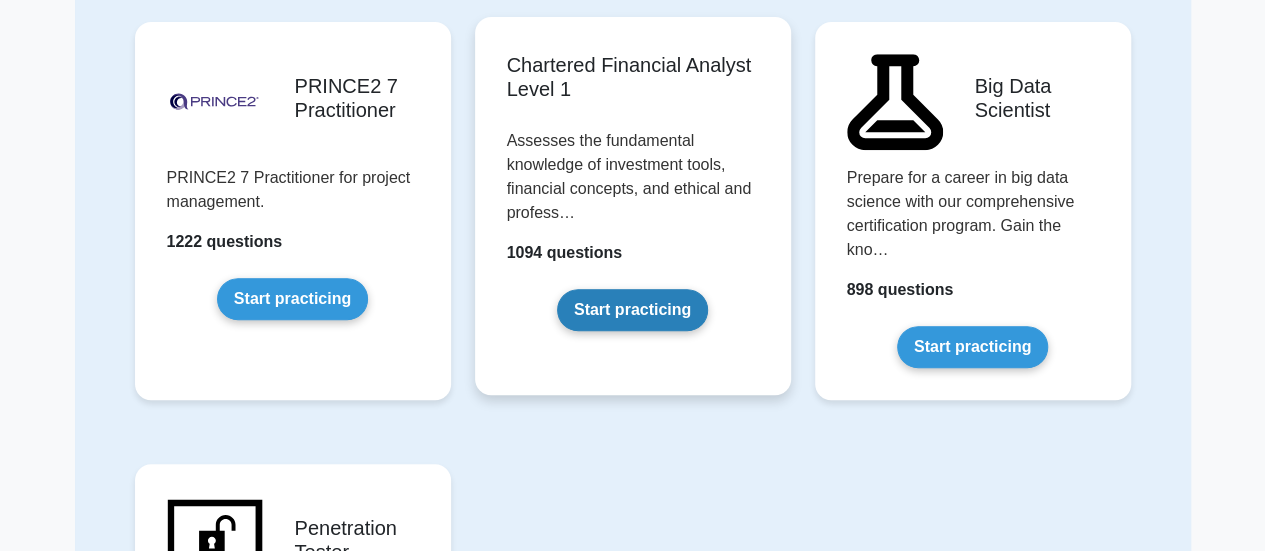 click on "Start practicing" at bounding box center (632, 310) 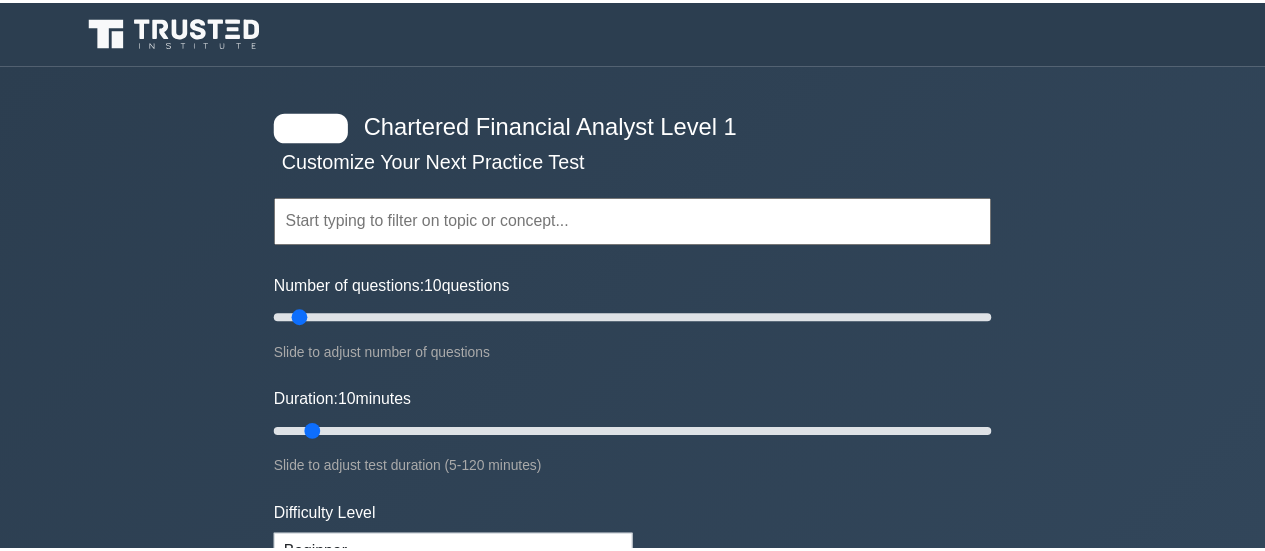 scroll, scrollTop: 400, scrollLeft: 0, axis: vertical 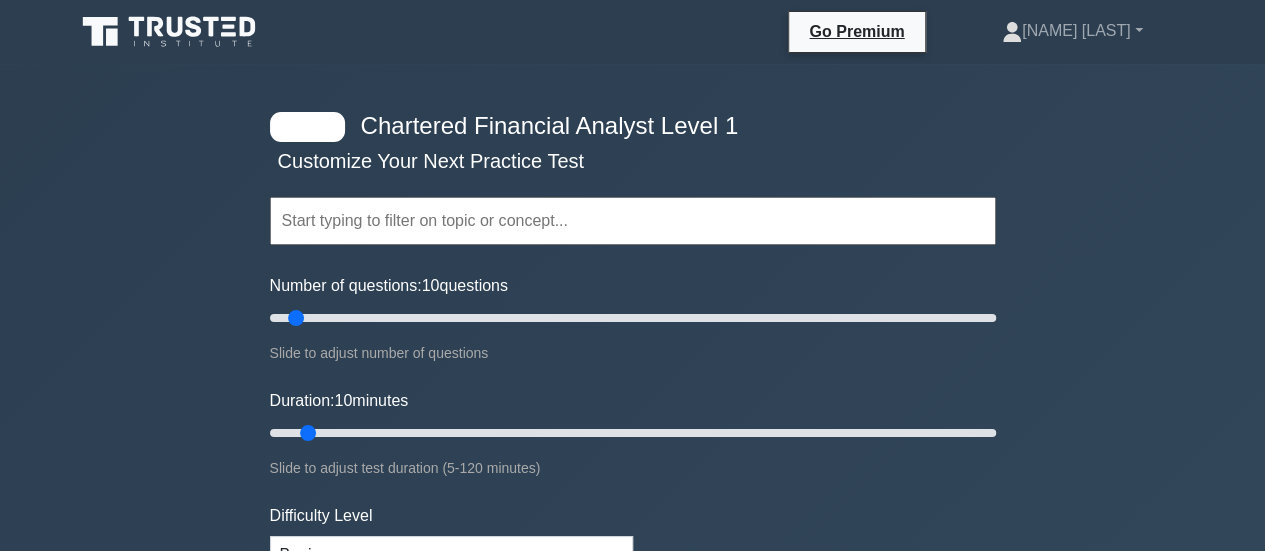 click at bounding box center (633, 221) 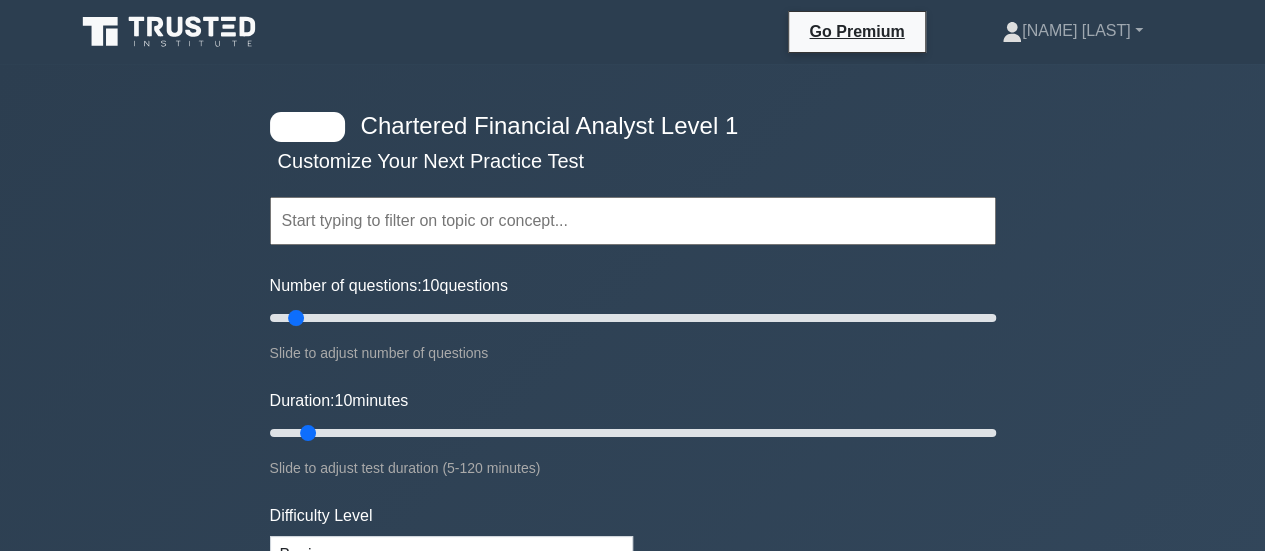 drag, startPoint x: 306, startPoint y: 322, endPoint x: 291, endPoint y: 337, distance: 21.213203 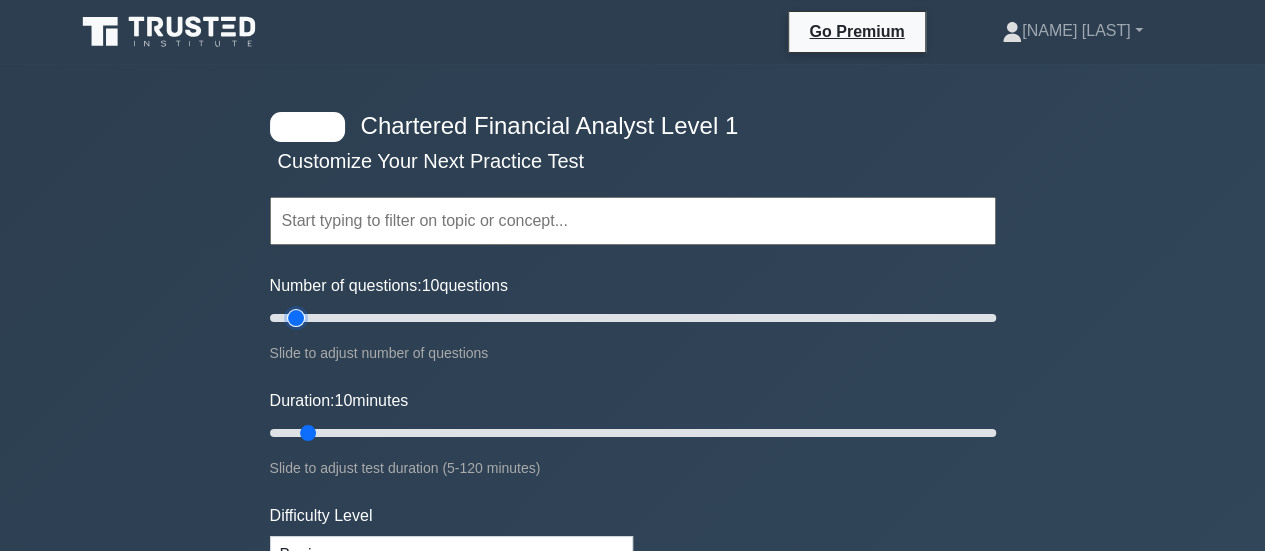 click on "Number of questions:  10  questions" at bounding box center [633, 318] 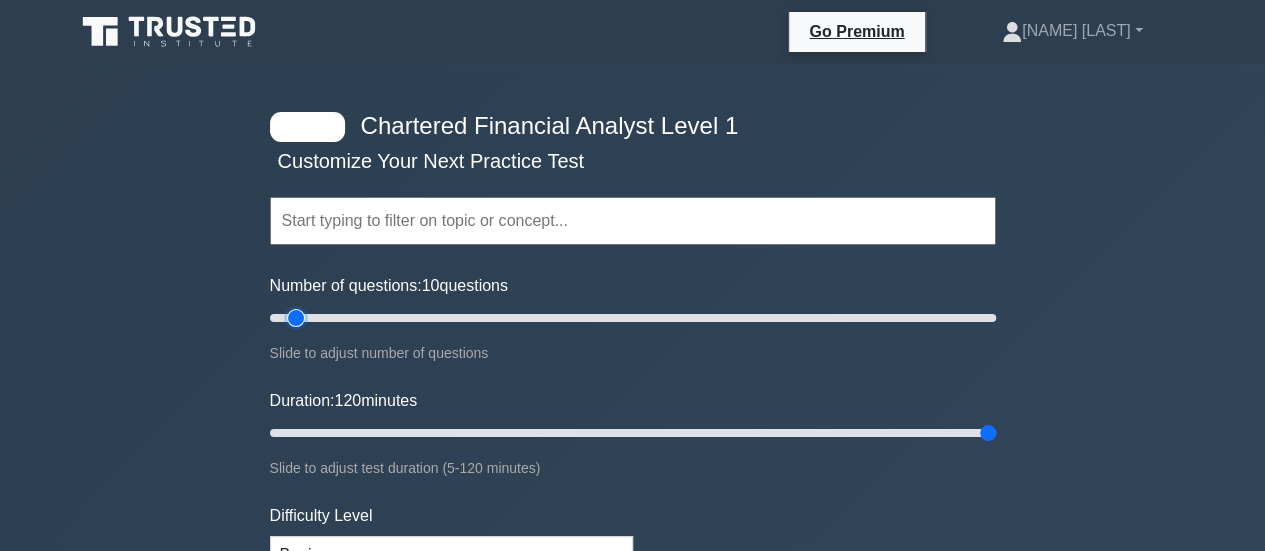 drag, startPoint x: 310, startPoint y: 429, endPoint x: 1027, endPoint y: 417, distance: 717.1004 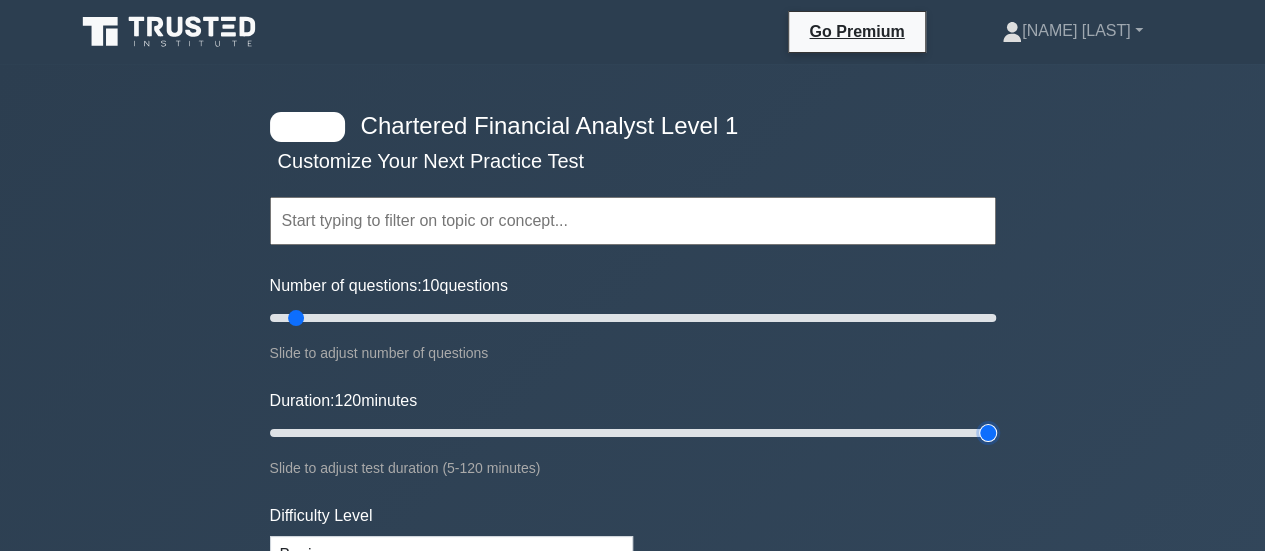 type on "120" 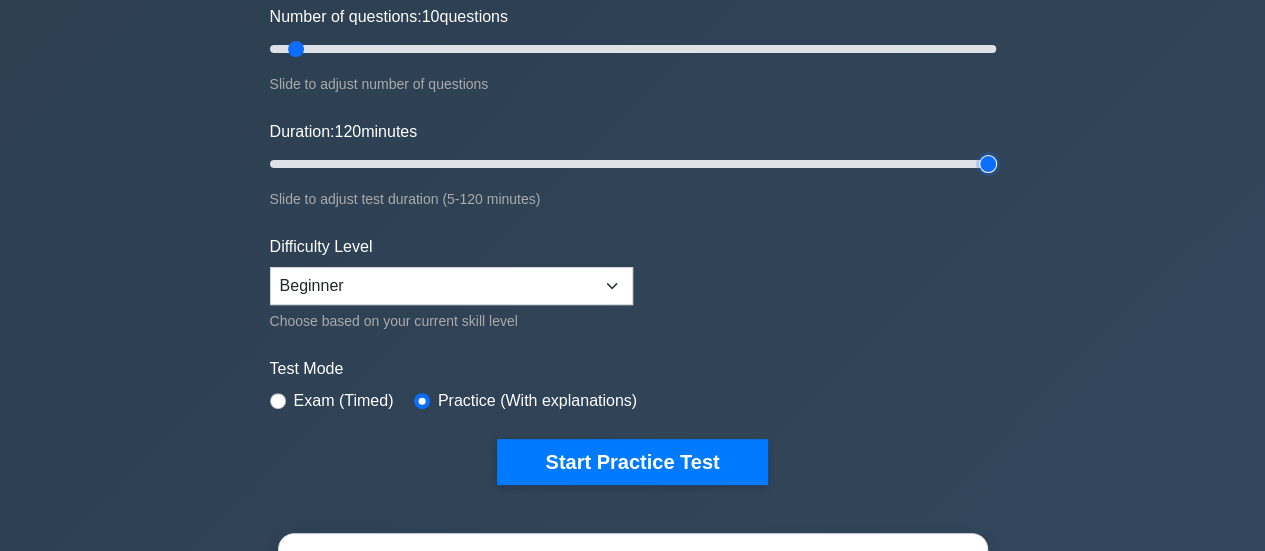 scroll, scrollTop: 300, scrollLeft: 0, axis: vertical 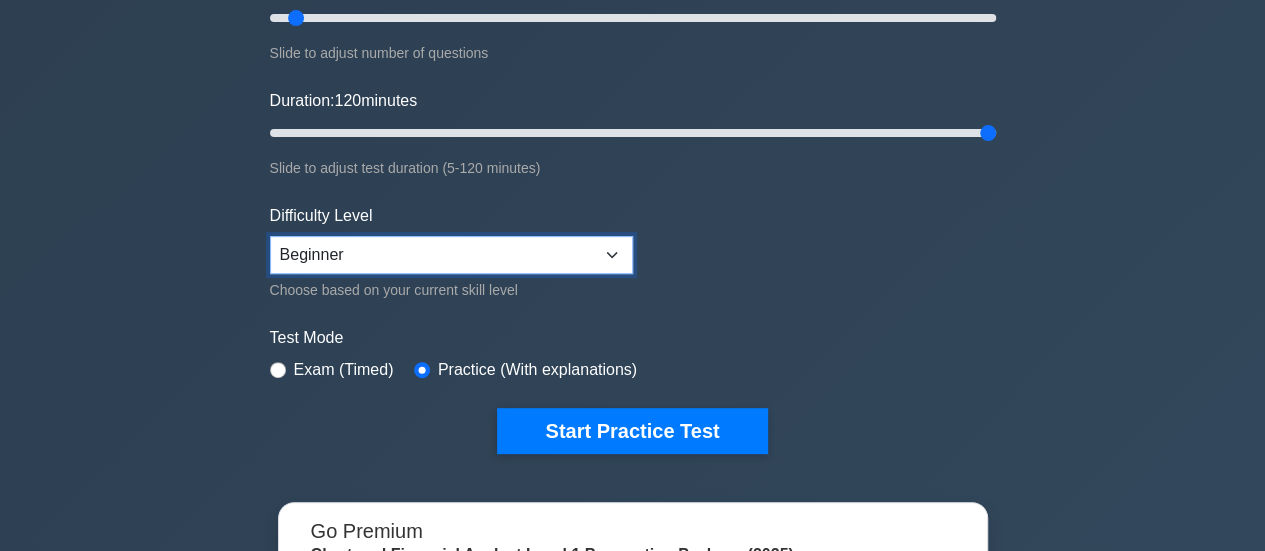 click on "Beginner
Intermediate
Expert" at bounding box center [451, 255] 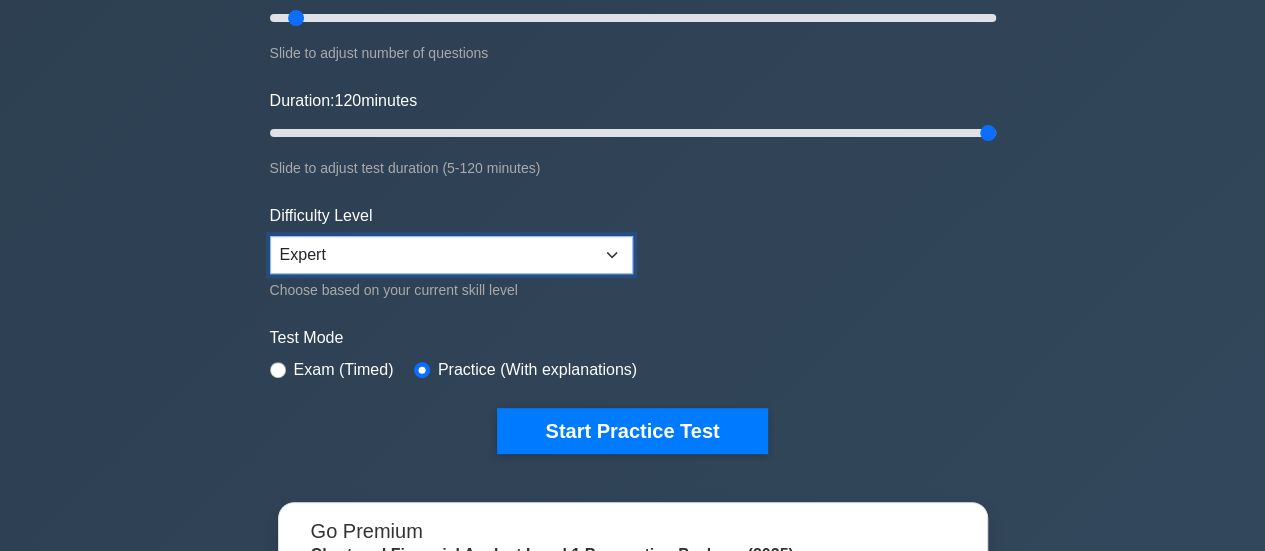 click on "Beginner
Intermediate
Expert" at bounding box center (451, 255) 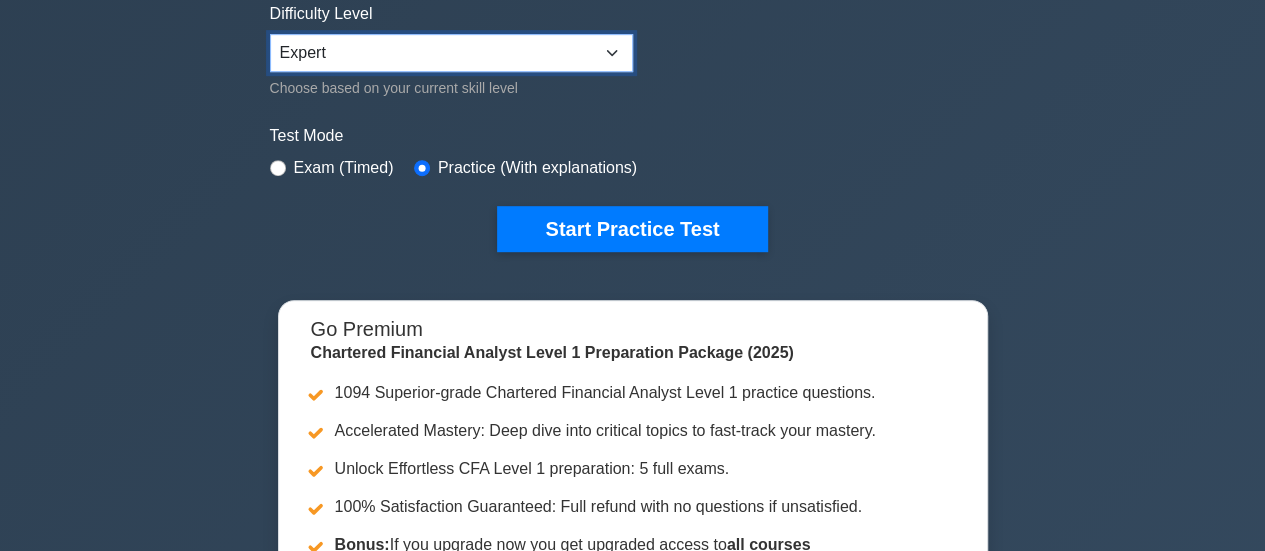 scroll, scrollTop: 600, scrollLeft: 0, axis: vertical 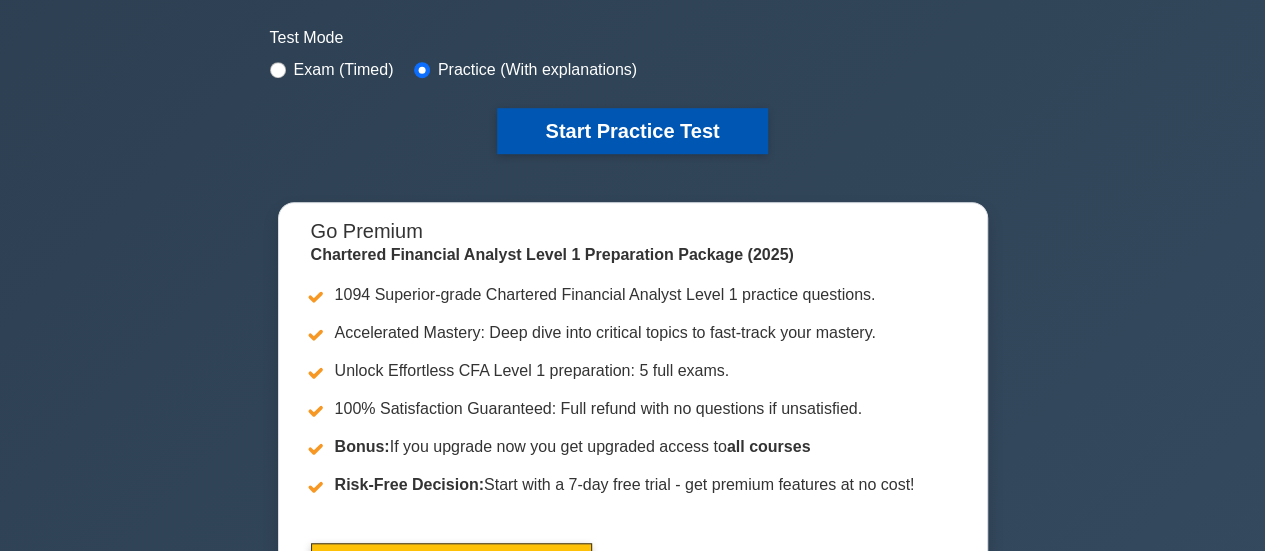 click on "Start Practice Test" at bounding box center [632, 131] 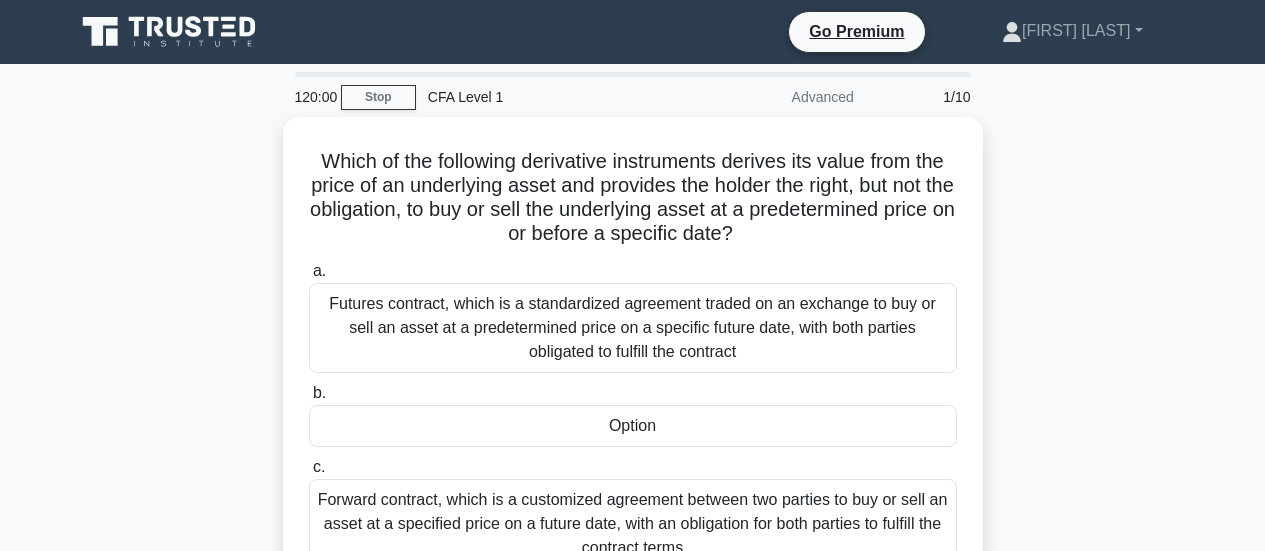 scroll, scrollTop: 400, scrollLeft: 0, axis: vertical 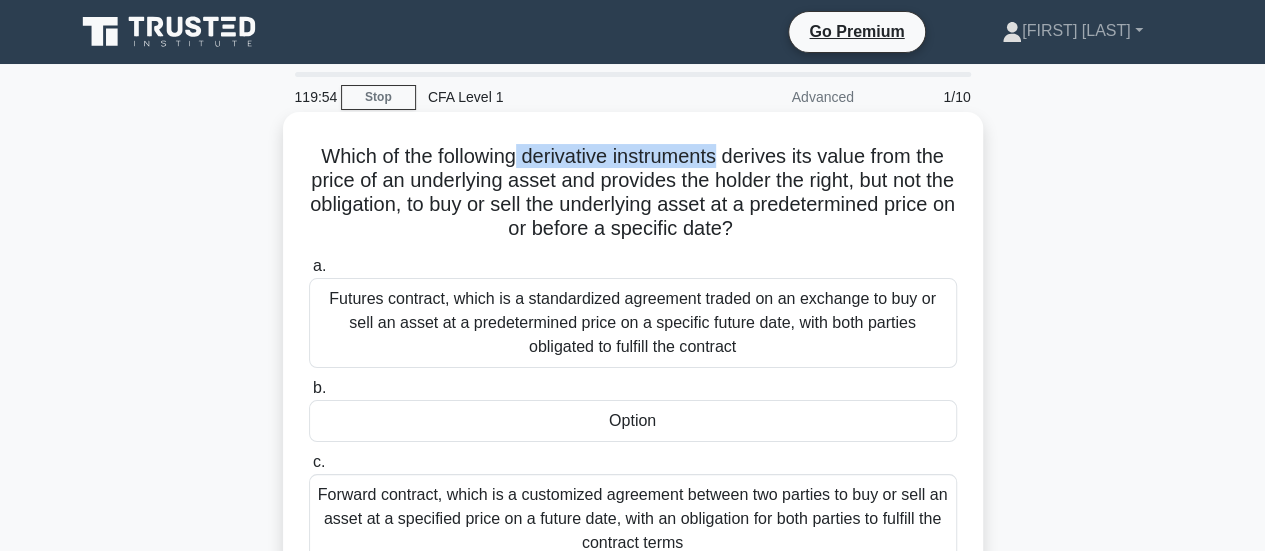 drag, startPoint x: 511, startPoint y: 155, endPoint x: 724, endPoint y: 157, distance: 213.00938 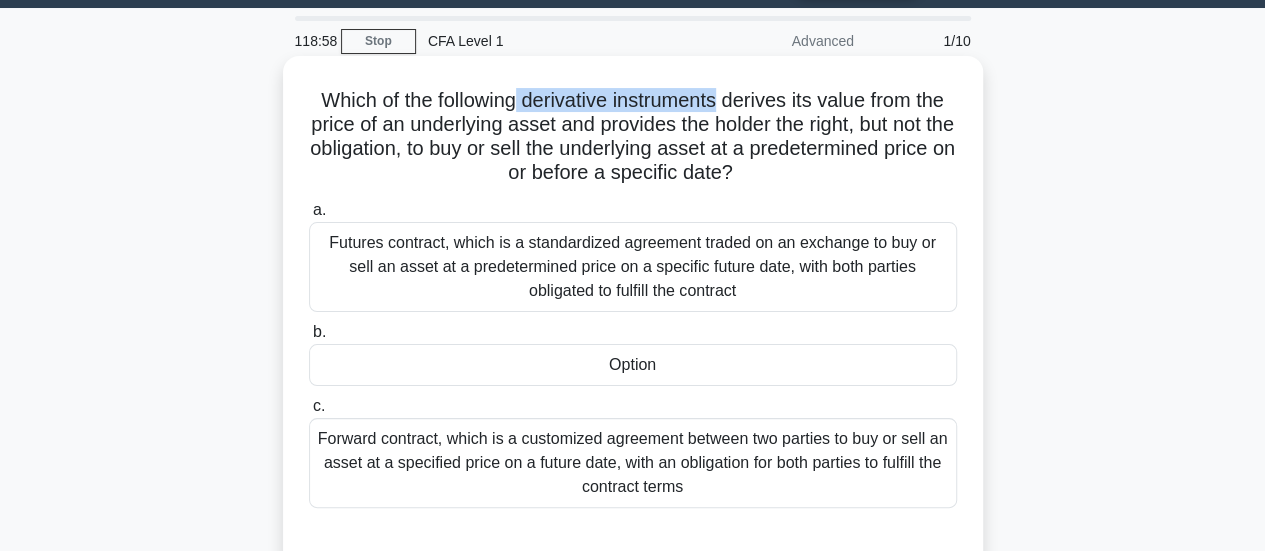 scroll, scrollTop: 100, scrollLeft: 0, axis: vertical 